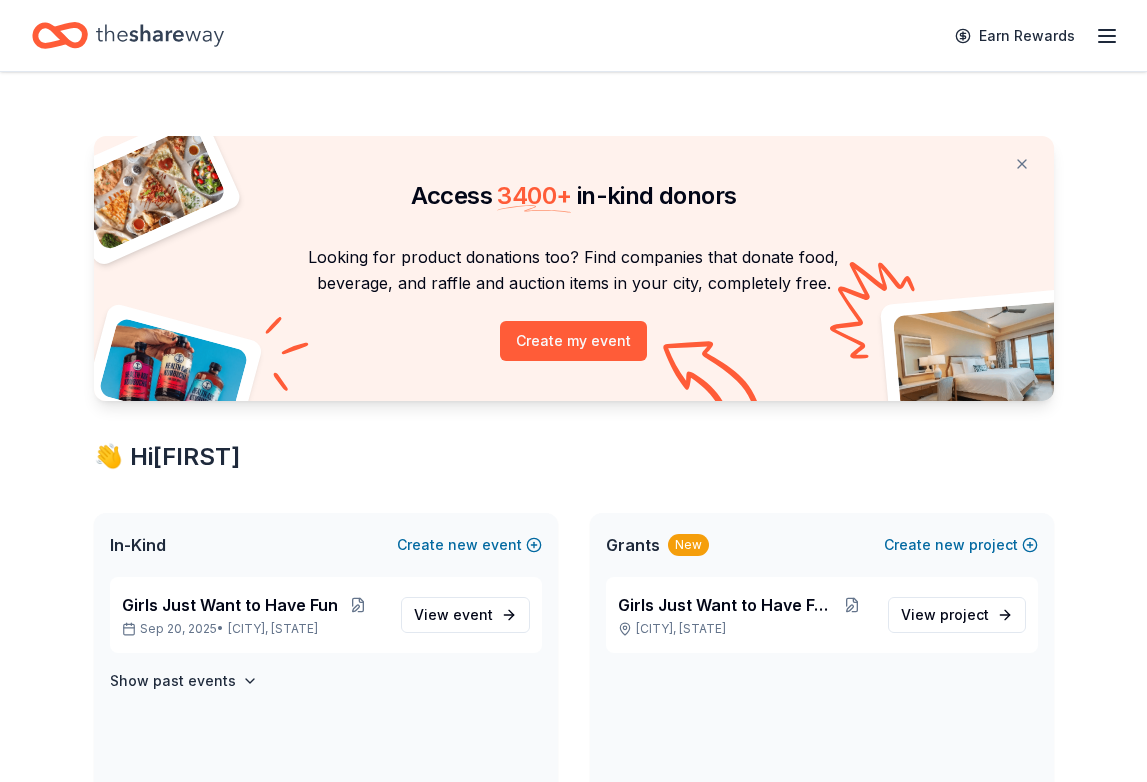 click on "Looking for product donations too? Find companies that donate food, beverage, and raffle and auction items in your city, completely free. Create my event" at bounding box center [574, 322] 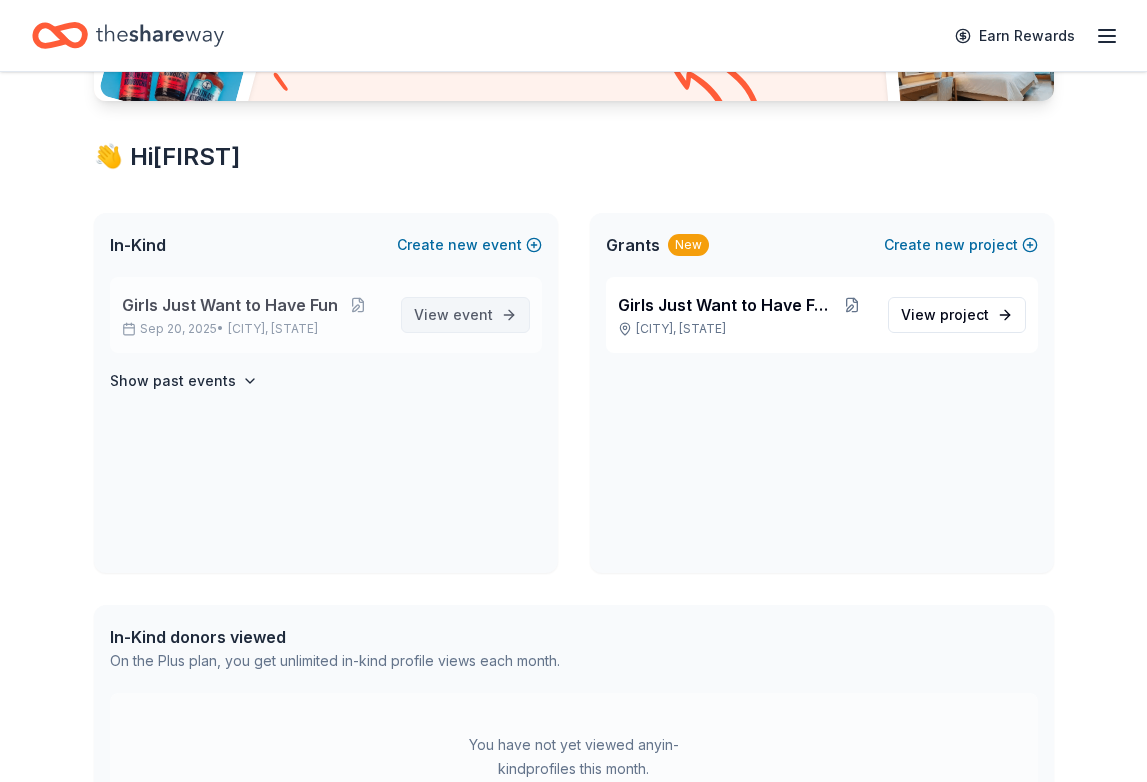 click on "event" at bounding box center [473, 314] 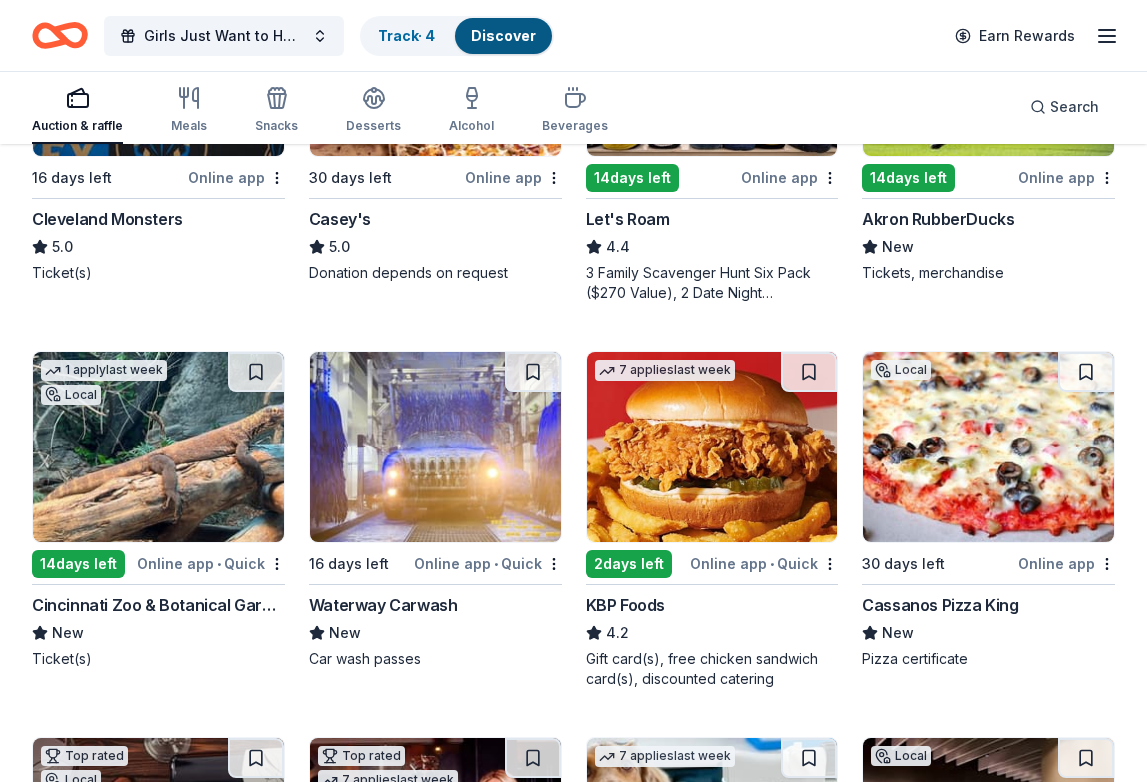 scroll, scrollTop: 800, scrollLeft: 0, axis: vertical 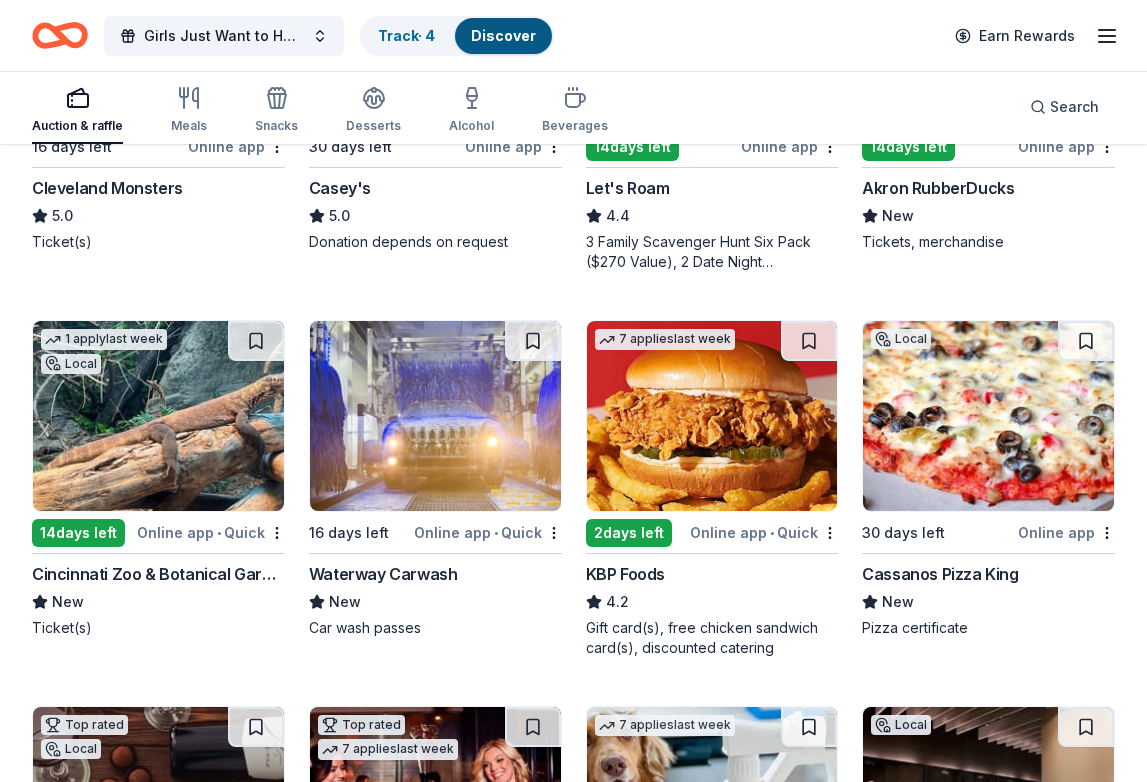 click at bounding box center [988, 416] 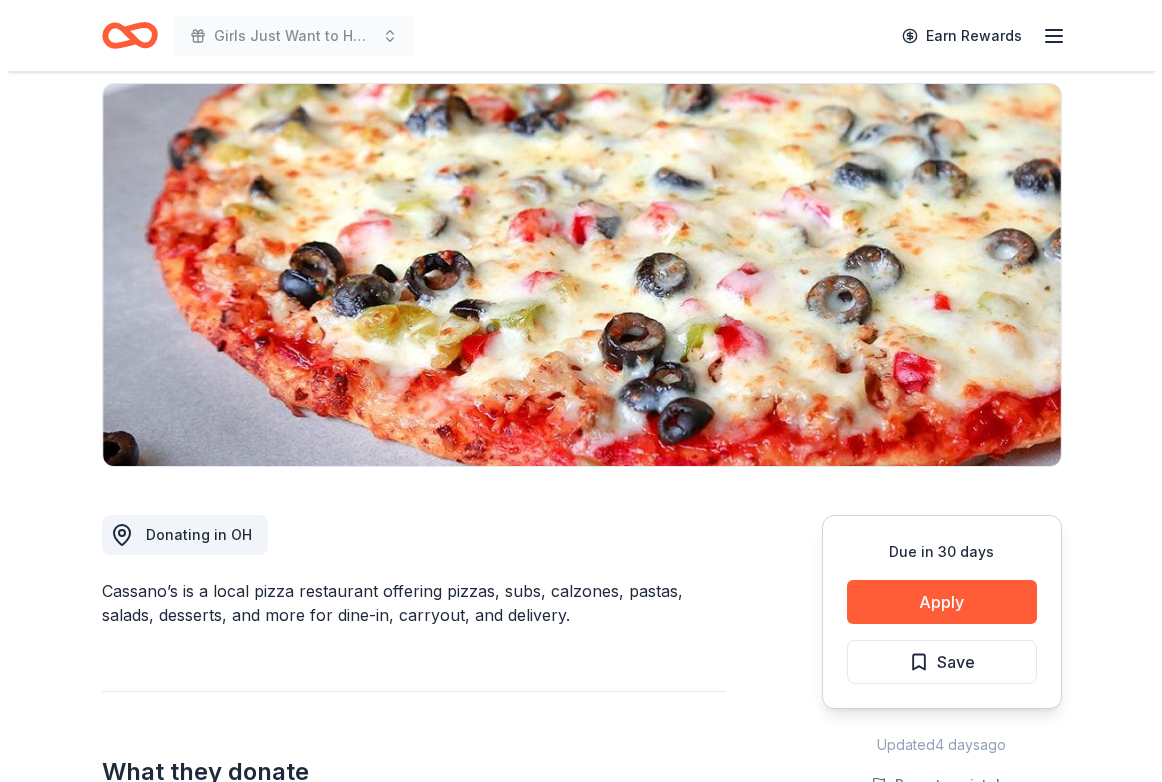 scroll, scrollTop: 300, scrollLeft: 0, axis: vertical 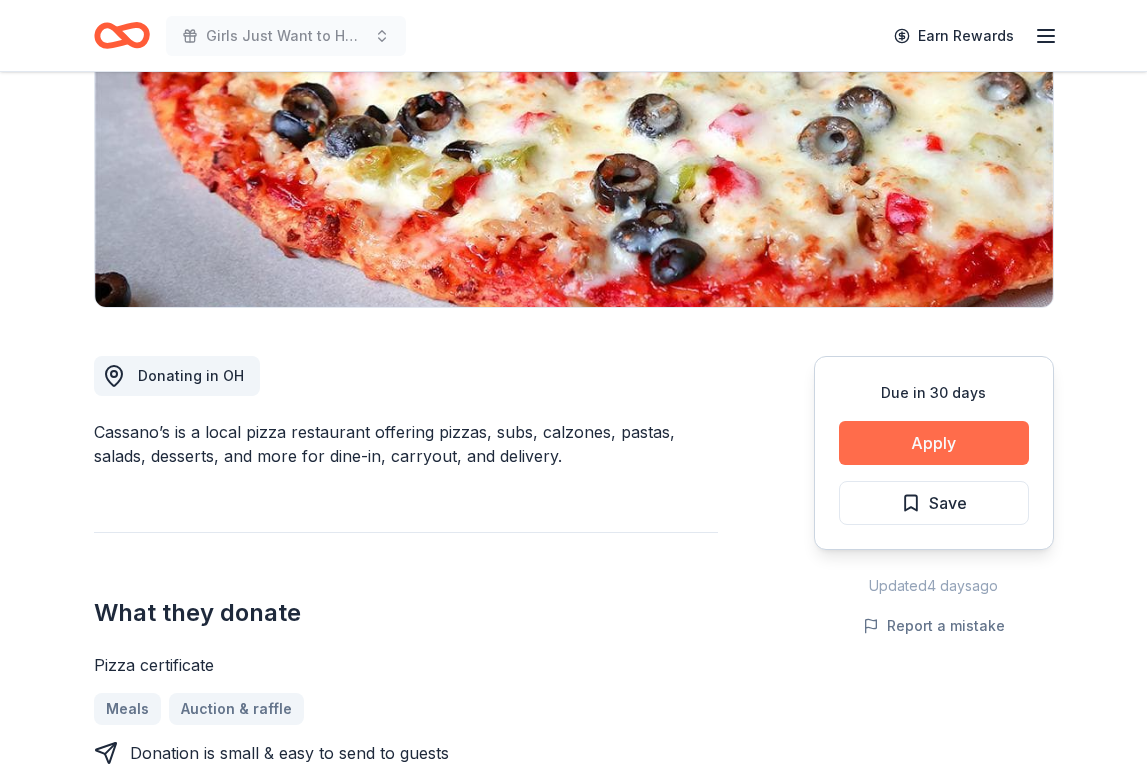 click on "Apply" at bounding box center [934, 443] 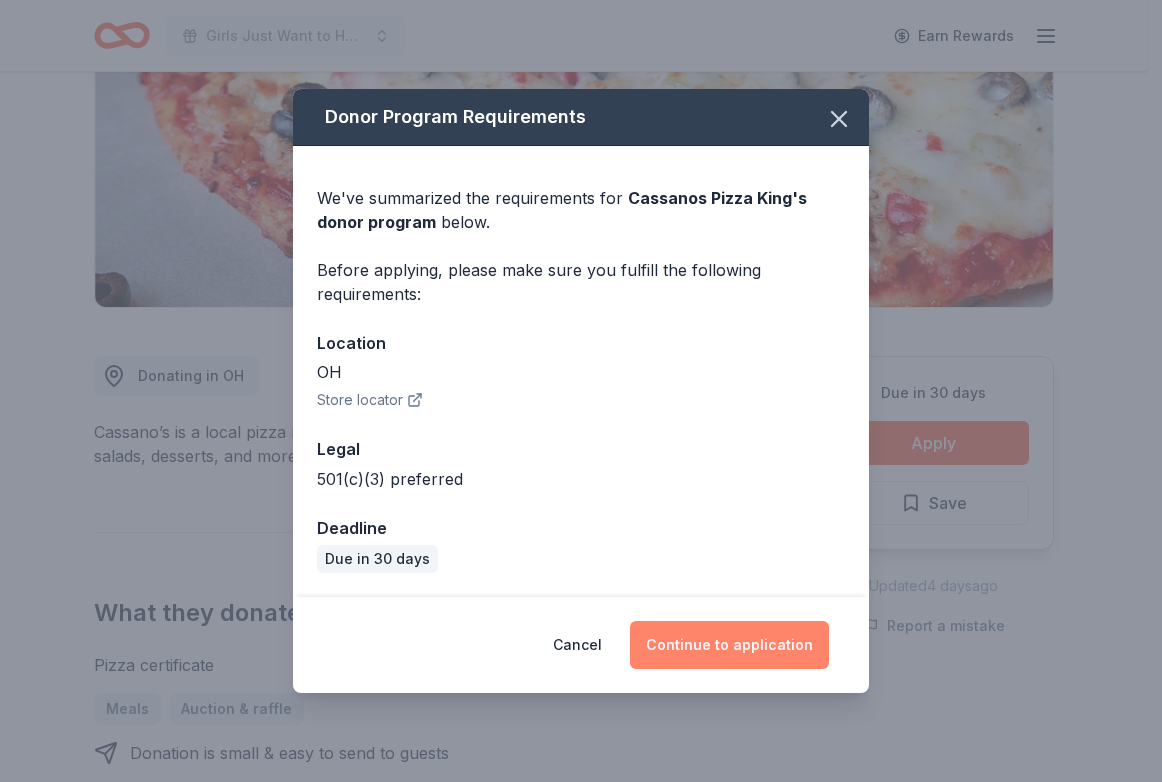click on "Continue to application" at bounding box center (729, 645) 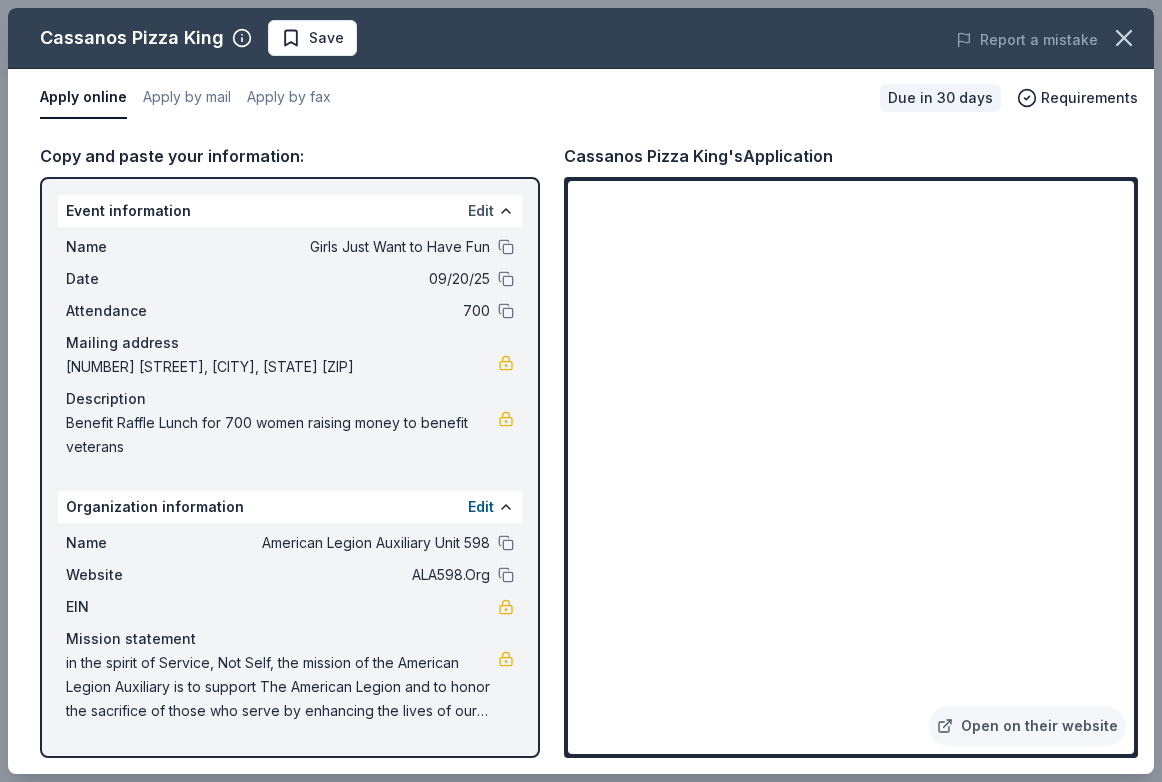 click on "Edit" at bounding box center [481, 211] 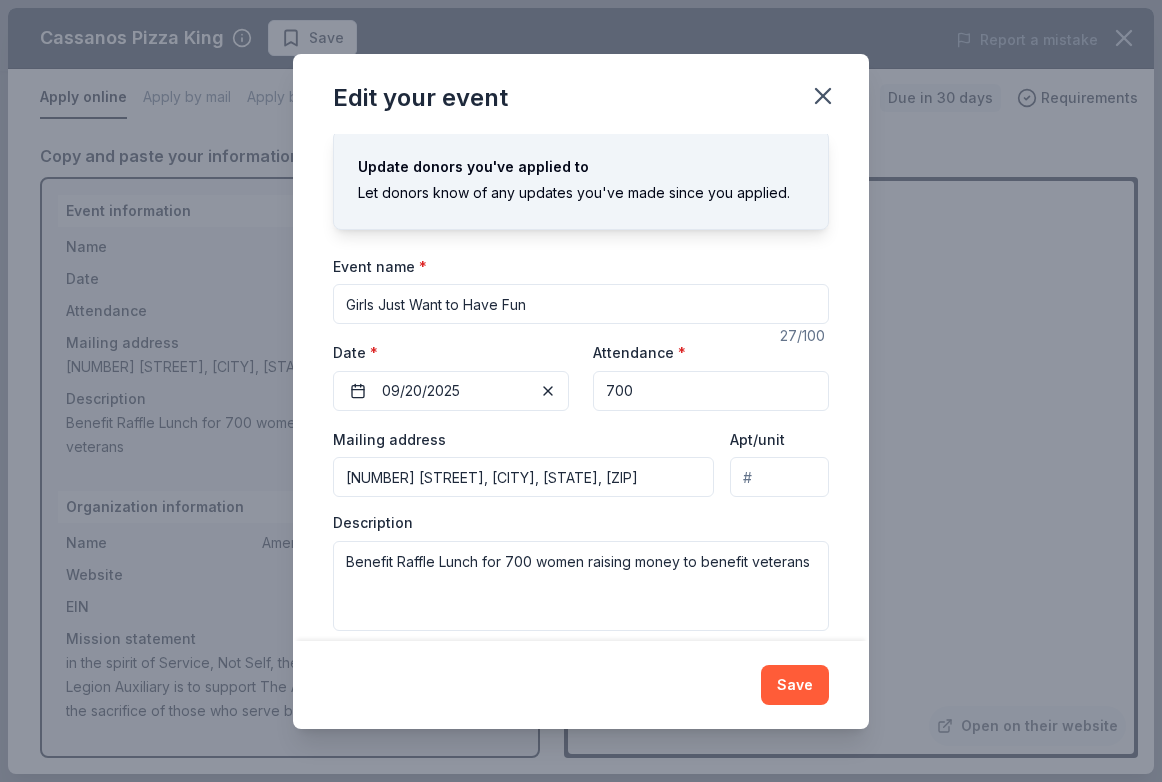 scroll, scrollTop: 62, scrollLeft: 0, axis: vertical 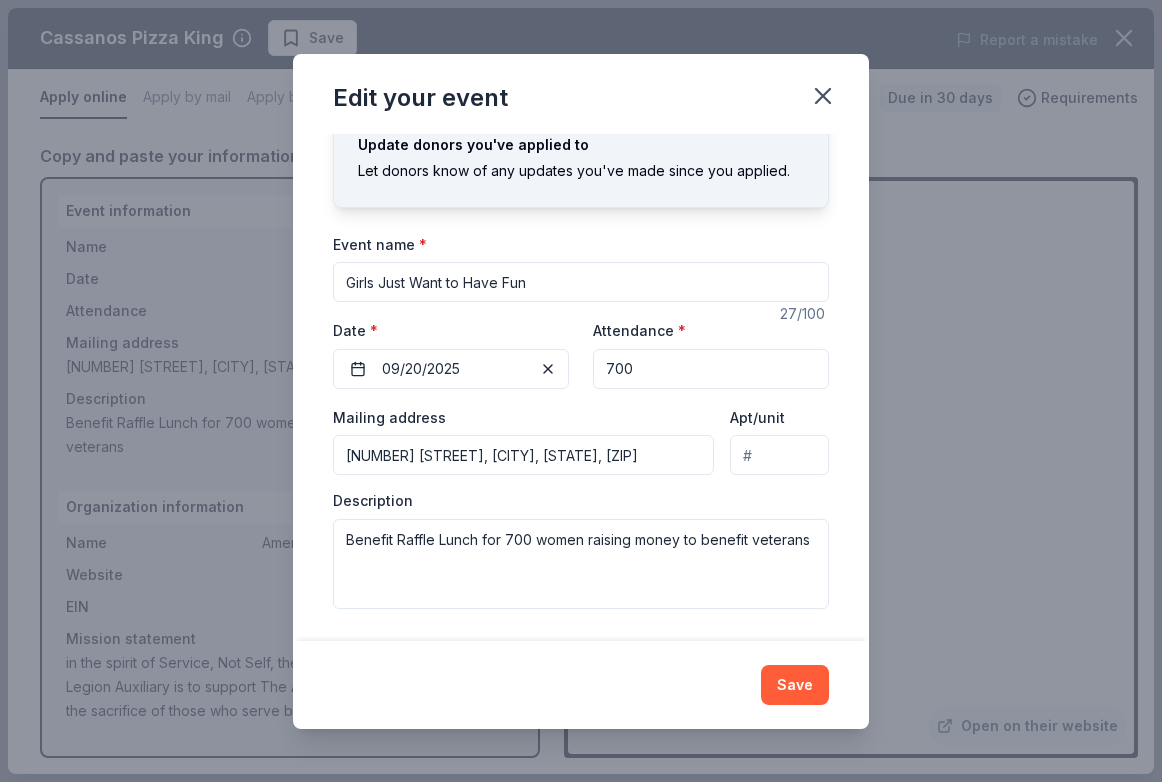 click on "Save" at bounding box center [795, 685] 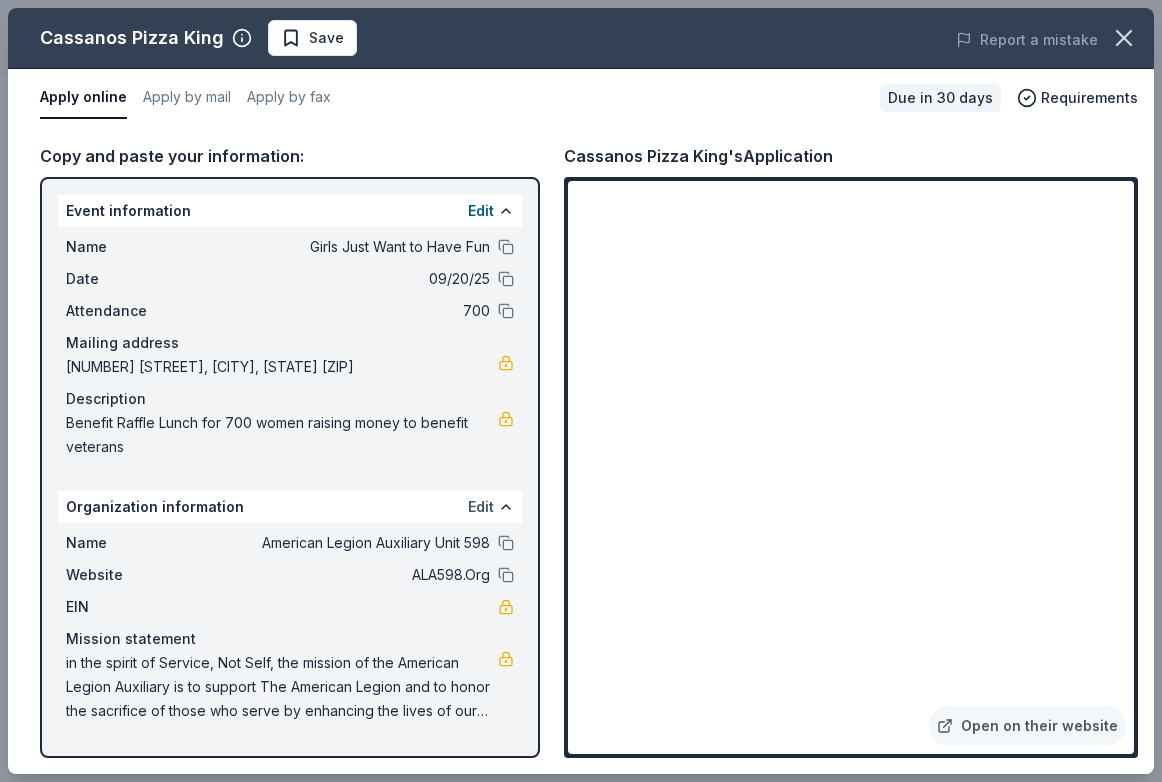 click on "Edit" at bounding box center [481, 507] 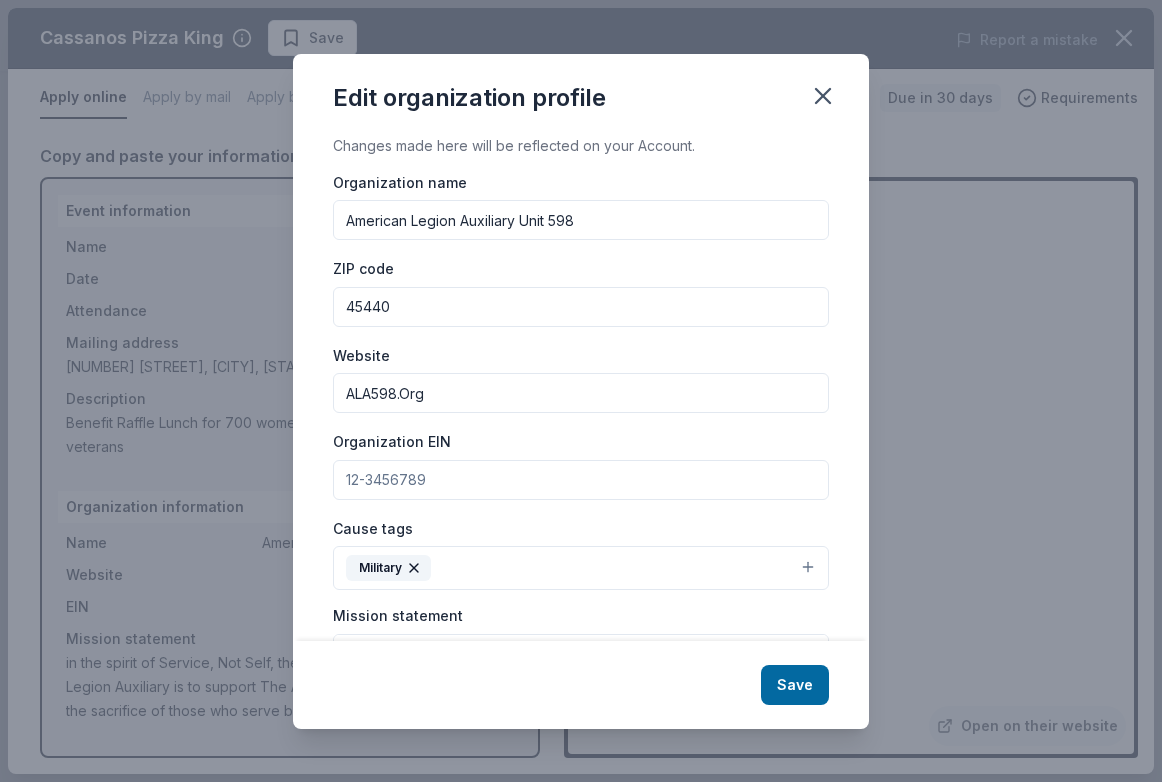 drag, startPoint x: 465, startPoint y: 483, endPoint x: 374, endPoint y: 475, distance: 91.350975 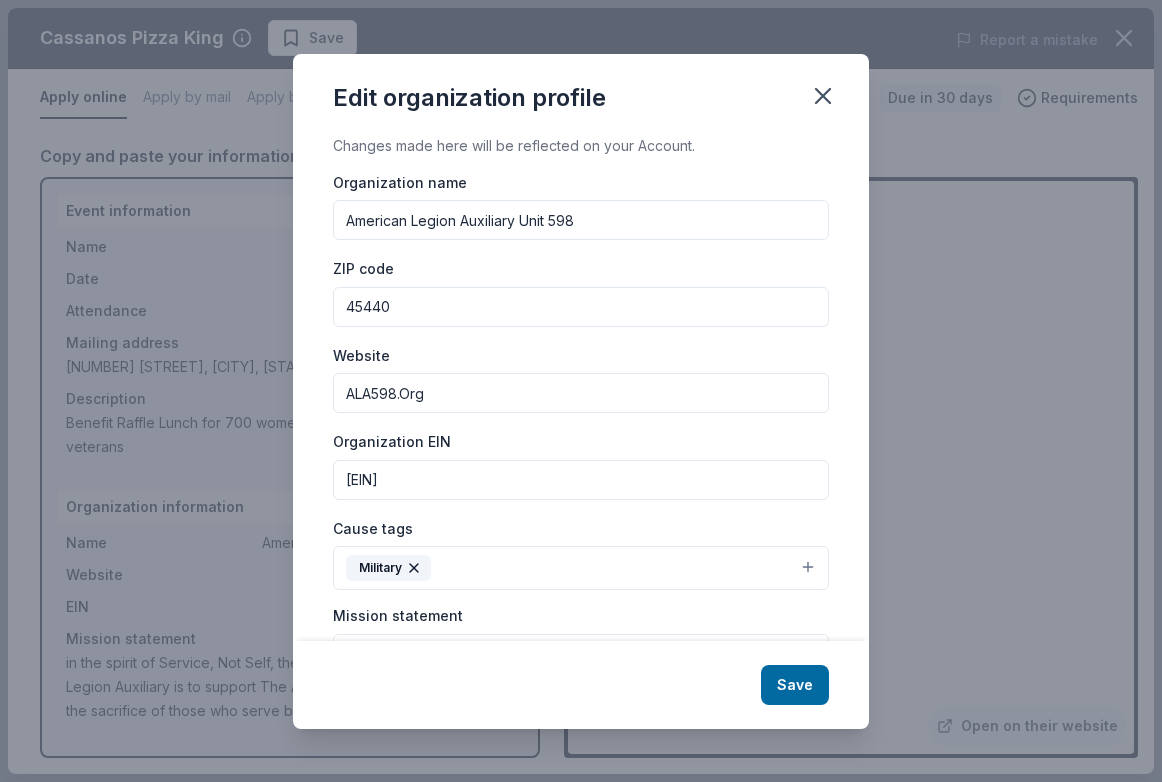 type on "23-7028314" 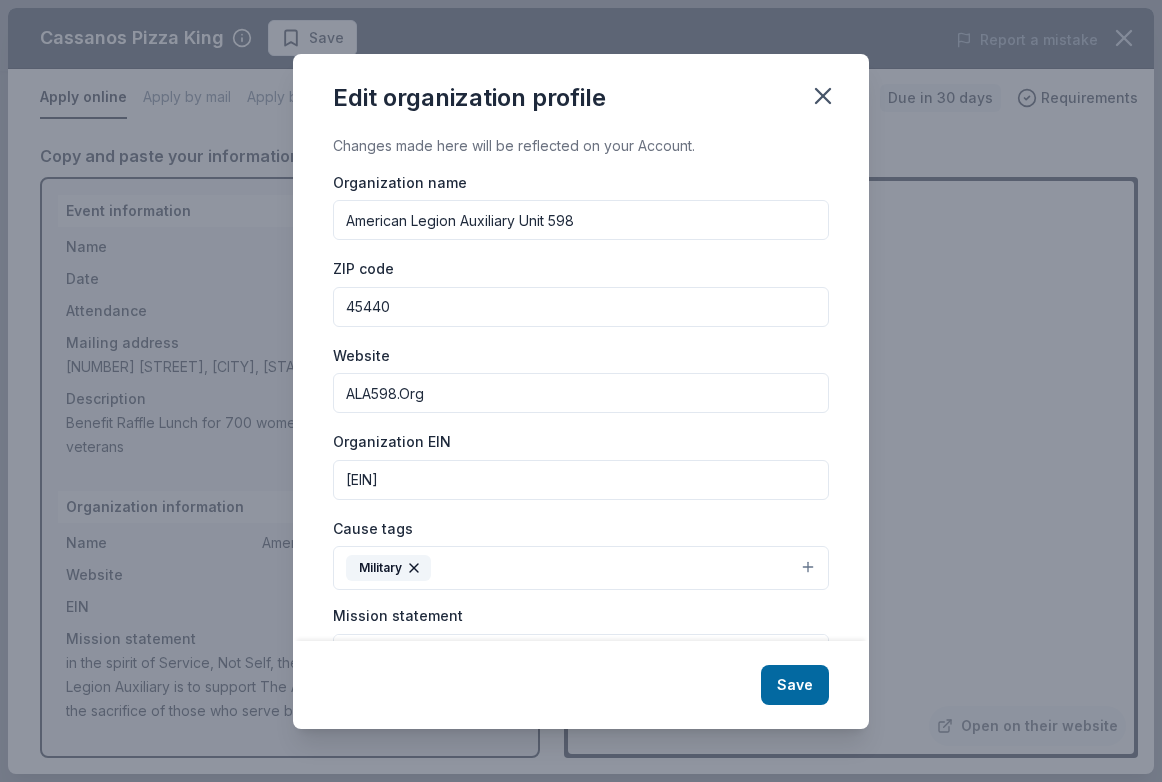 click on "Save" at bounding box center [795, 685] 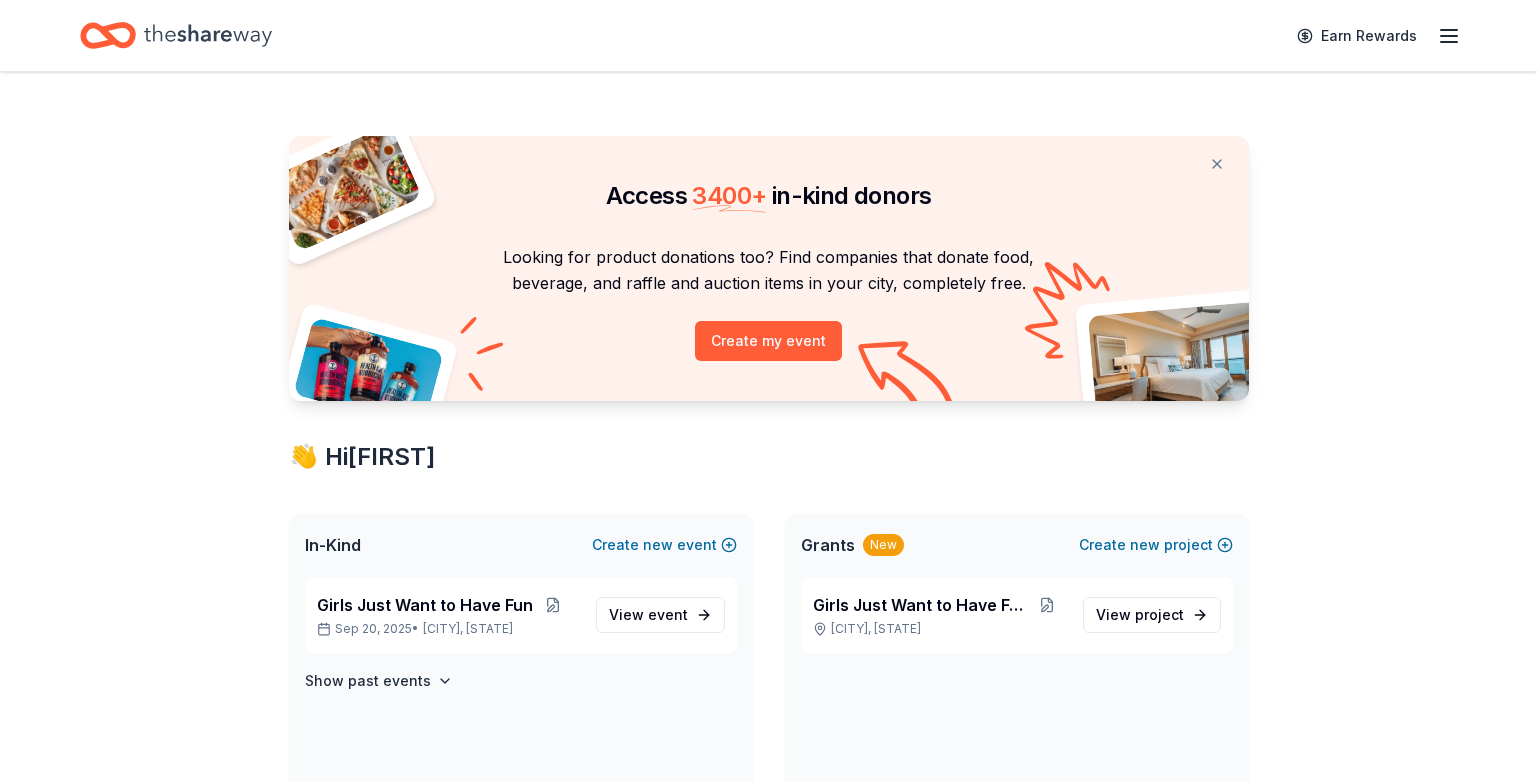 scroll, scrollTop: 0, scrollLeft: 0, axis: both 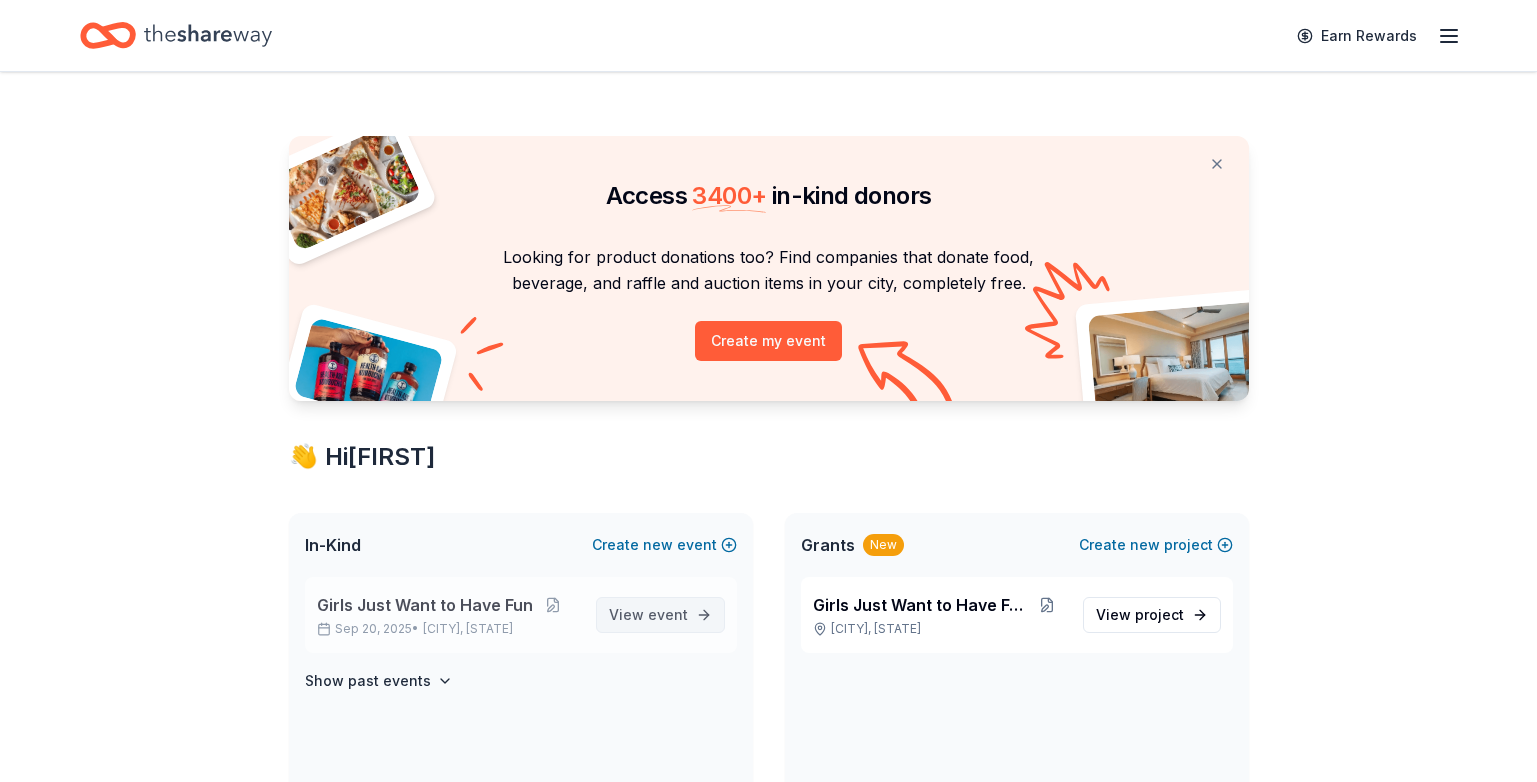 click on "event" at bounding box center (668, 614) 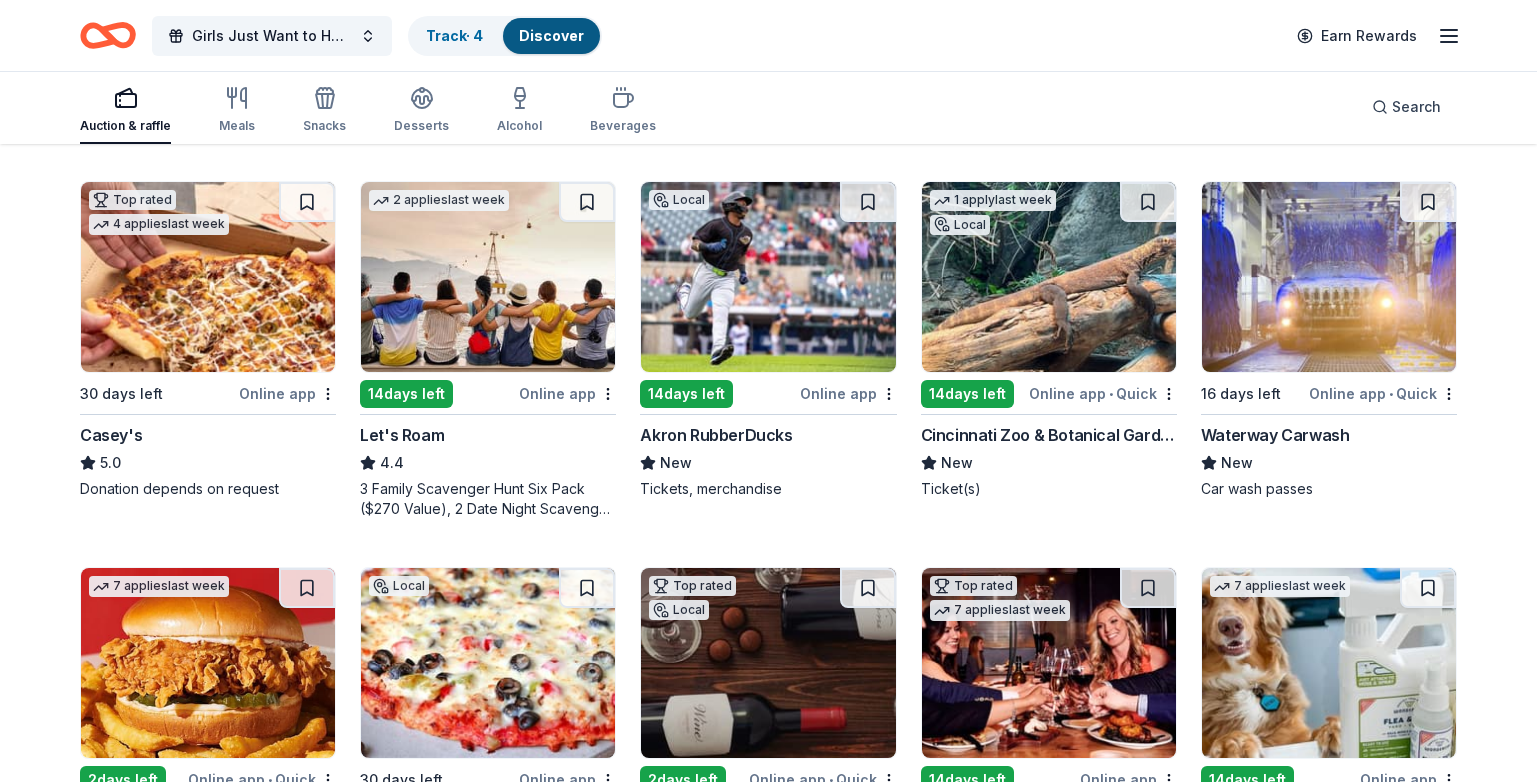 scroll, scrollTop: 800, scrollLeft: 0, axis: vertical 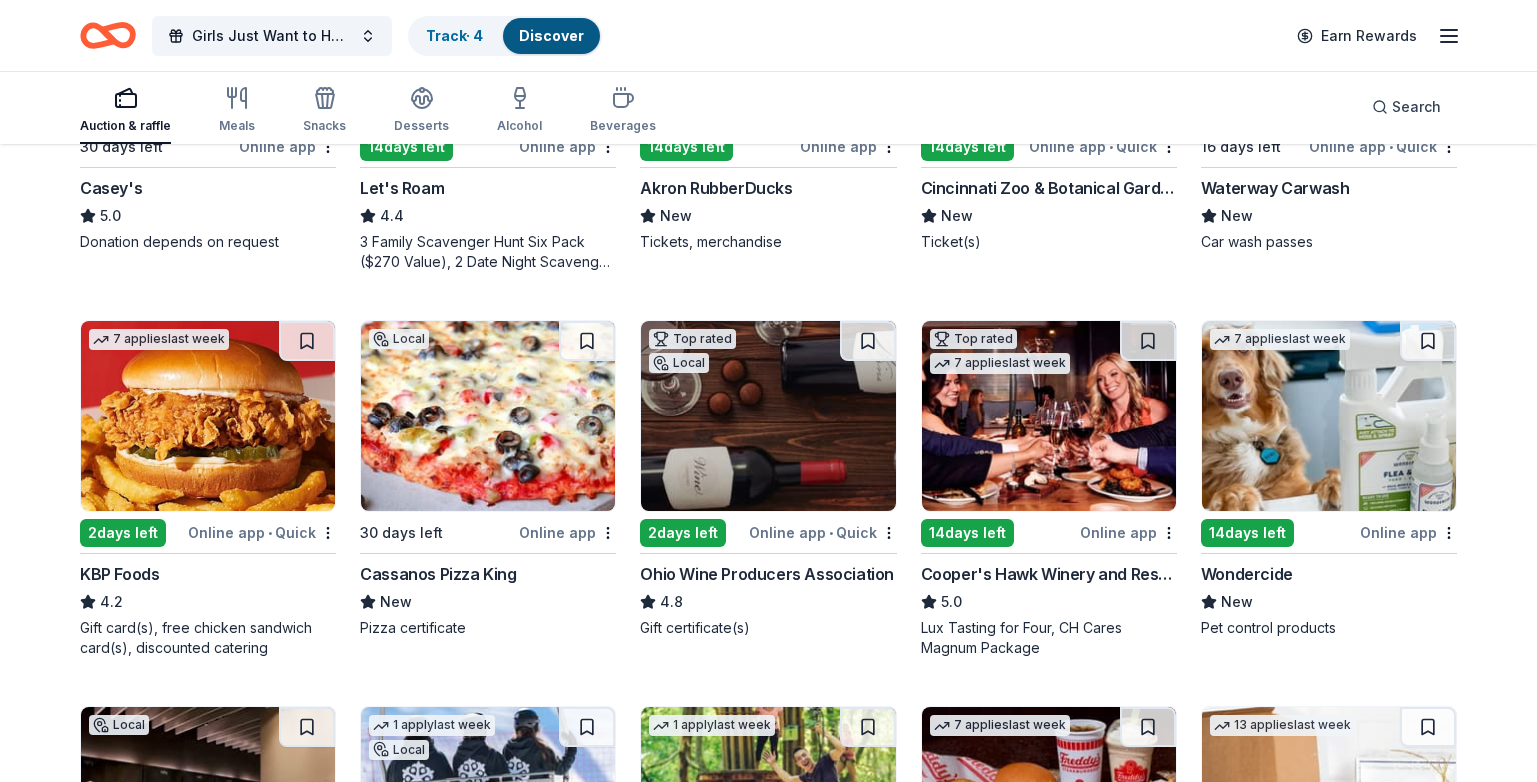 click at bounding box center [488, 416] 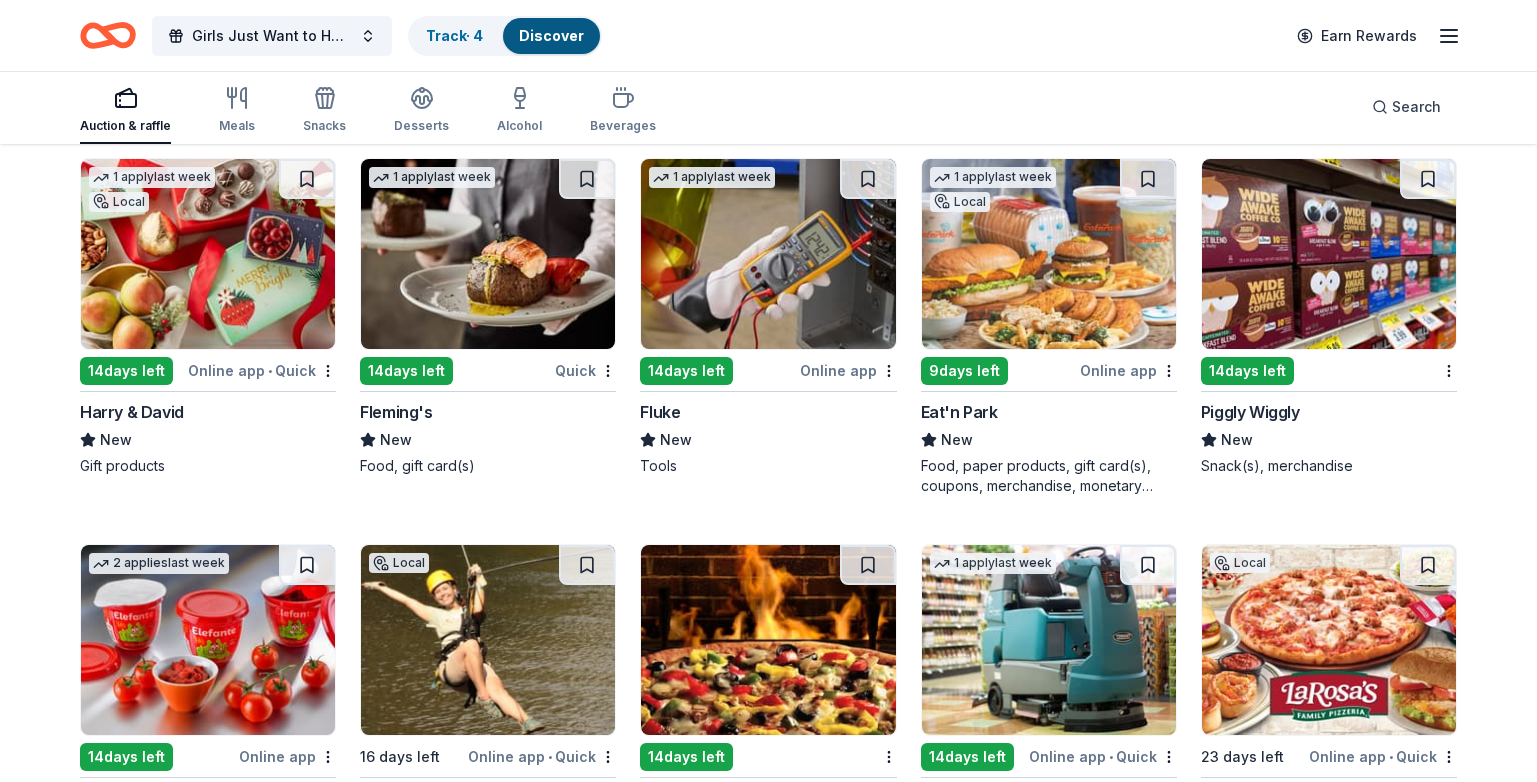 scroll, scrollTop: 8390, scrollLeft: 0, axis: vertical 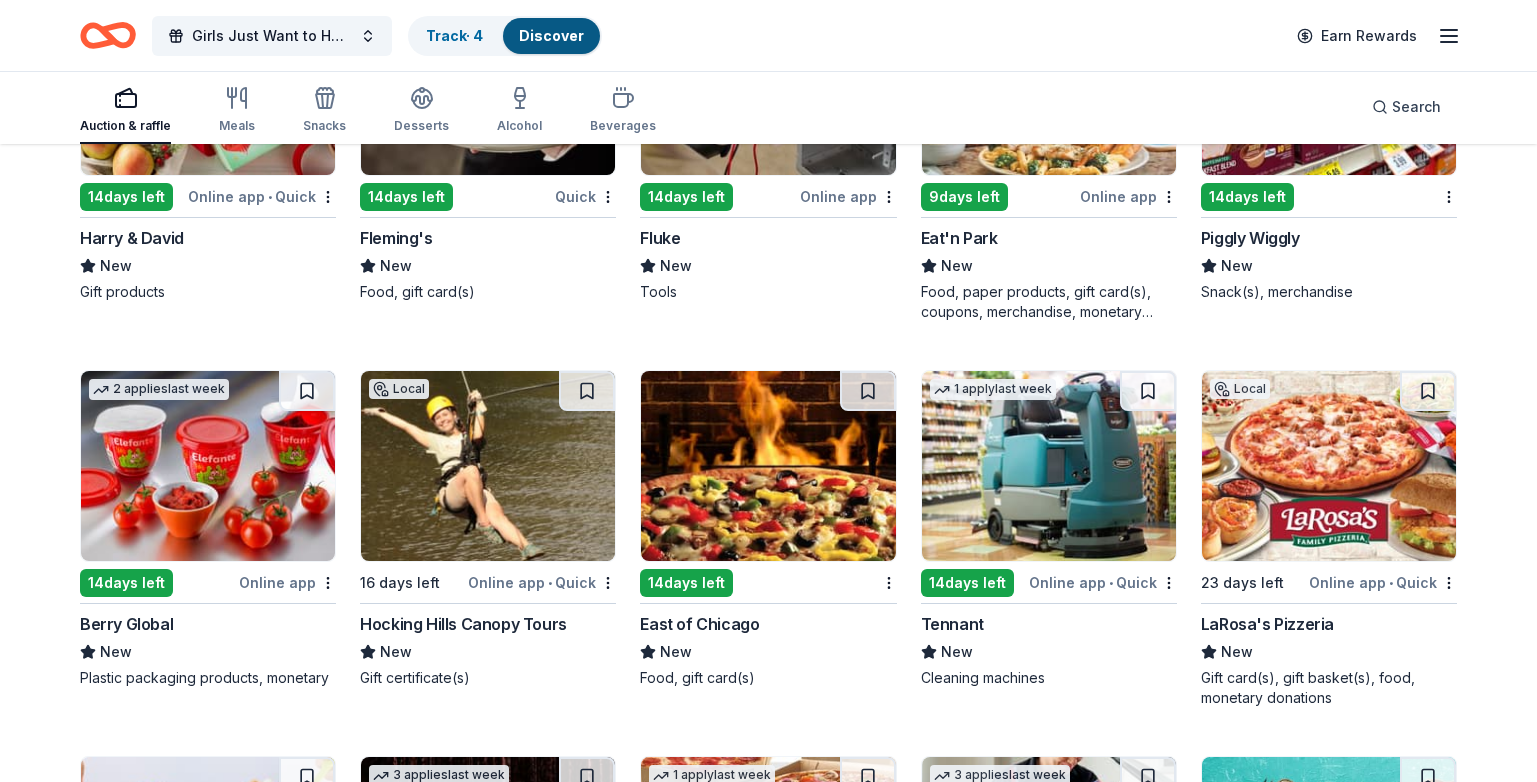 click at bounding box center (488, 80) 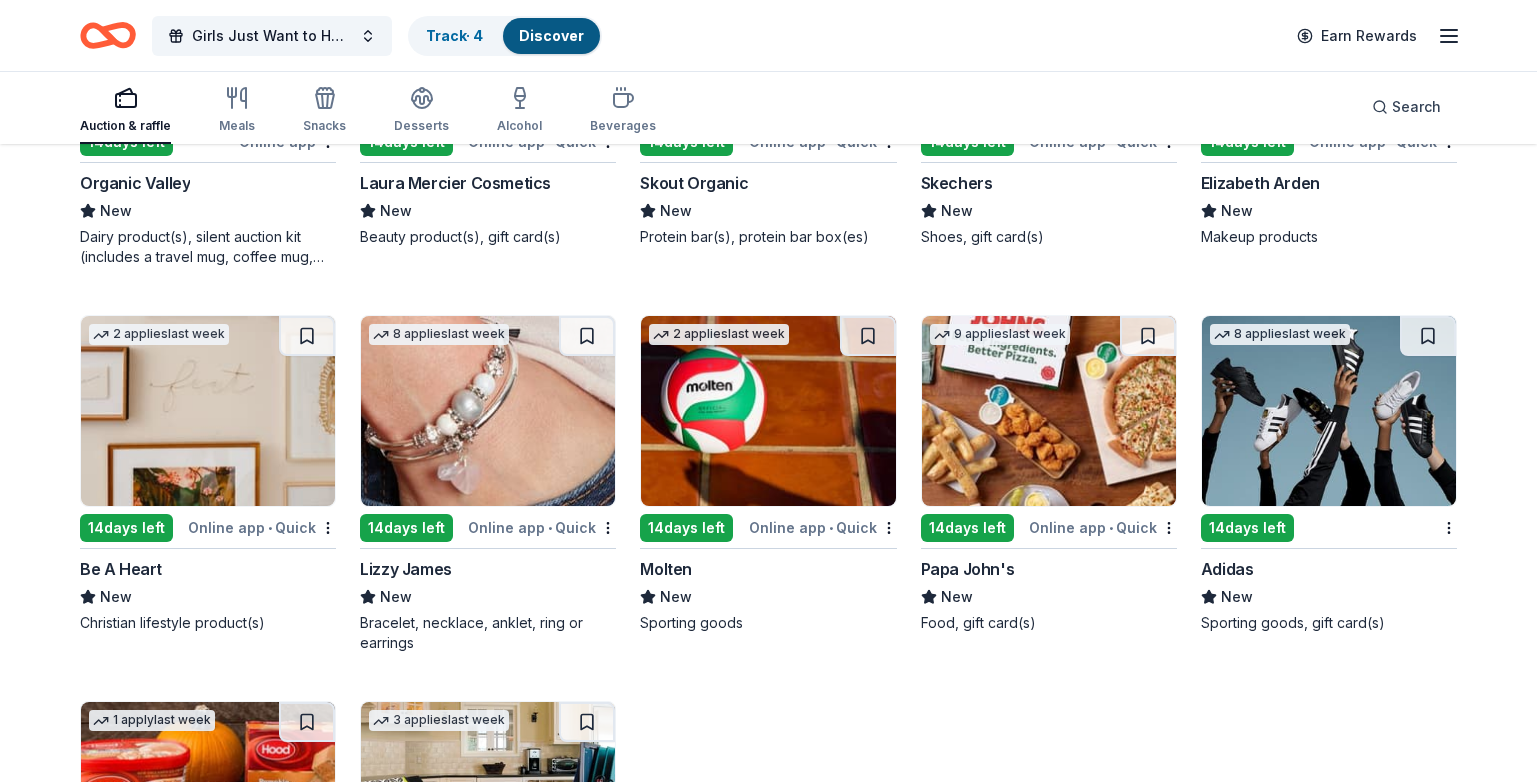 scroll, scrollTop: 15470, scrollLeft: 0, axis: vertical 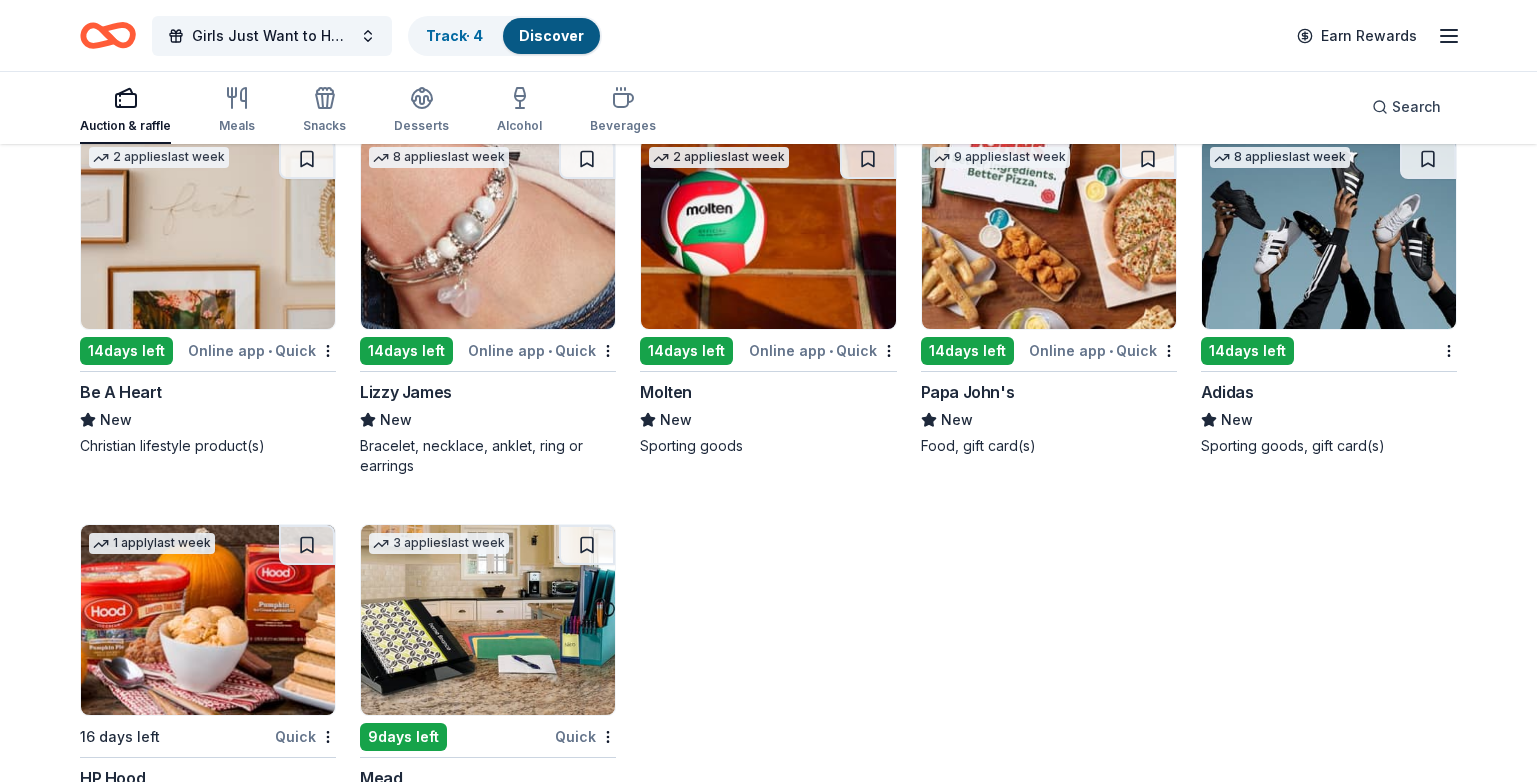 click at bounding box center [1049, 234] 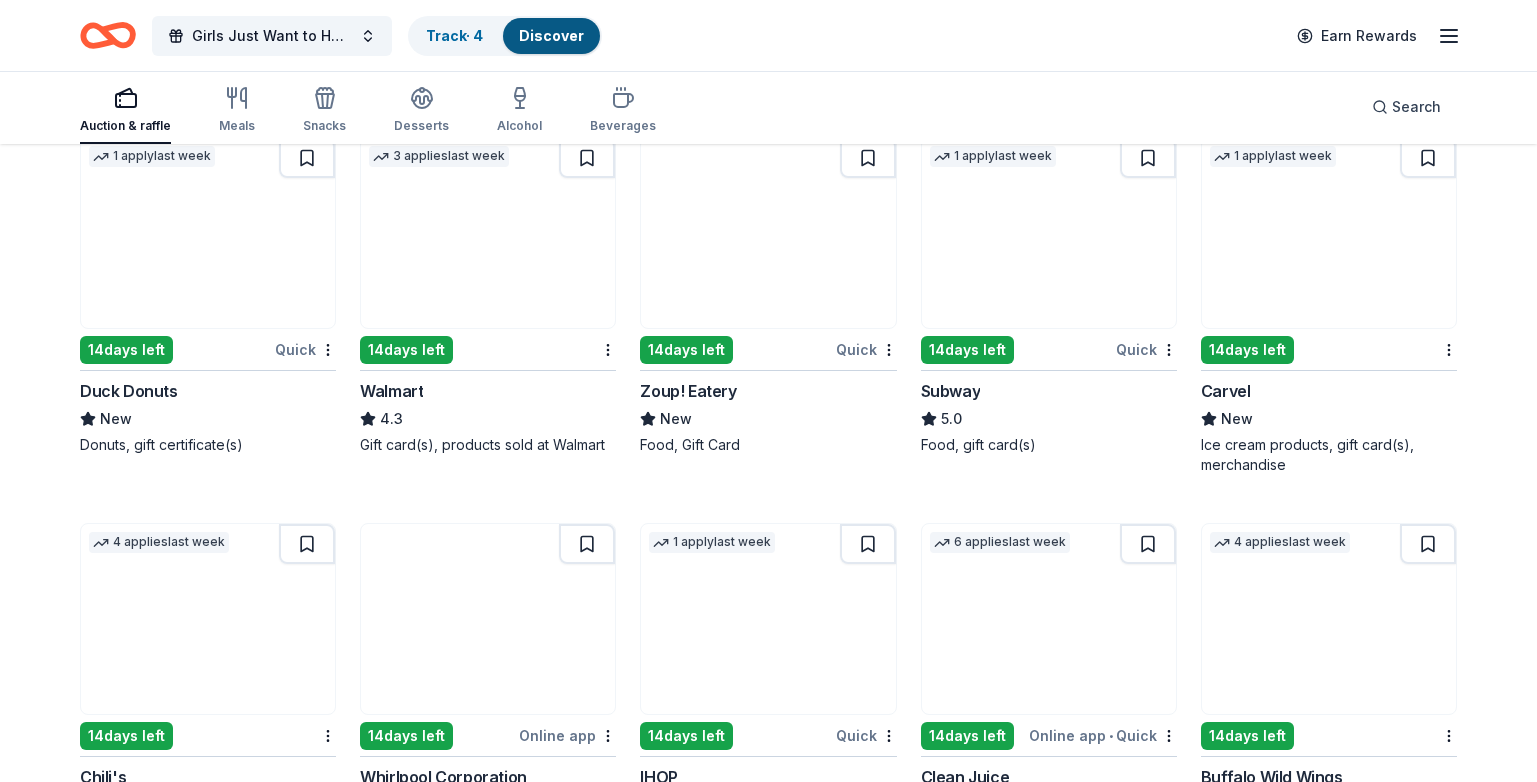 scroll, scrollTop: 9470, scrollLeft: 0, axis: vertical 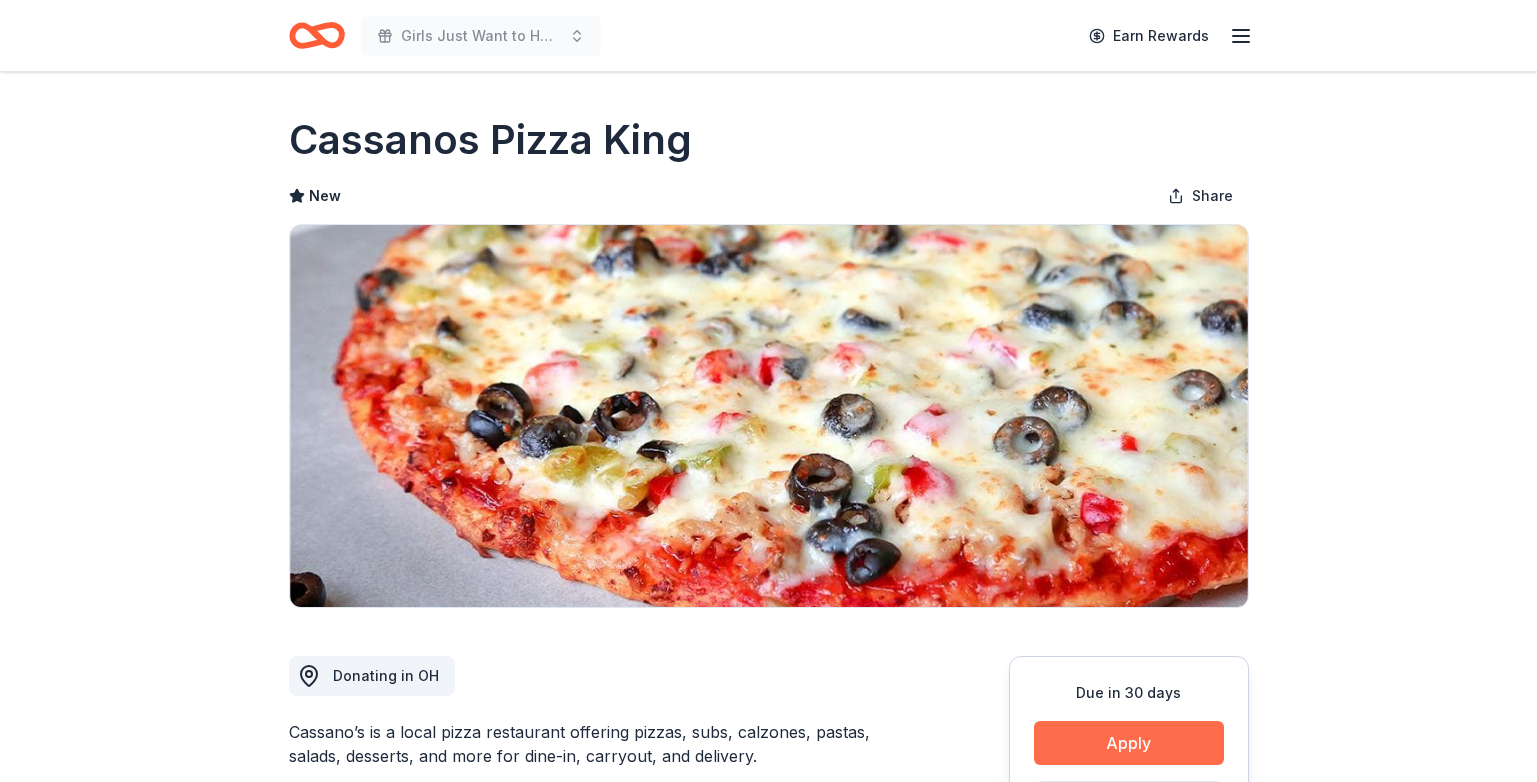 click on "Apply" at bounding box center [1129, 743] 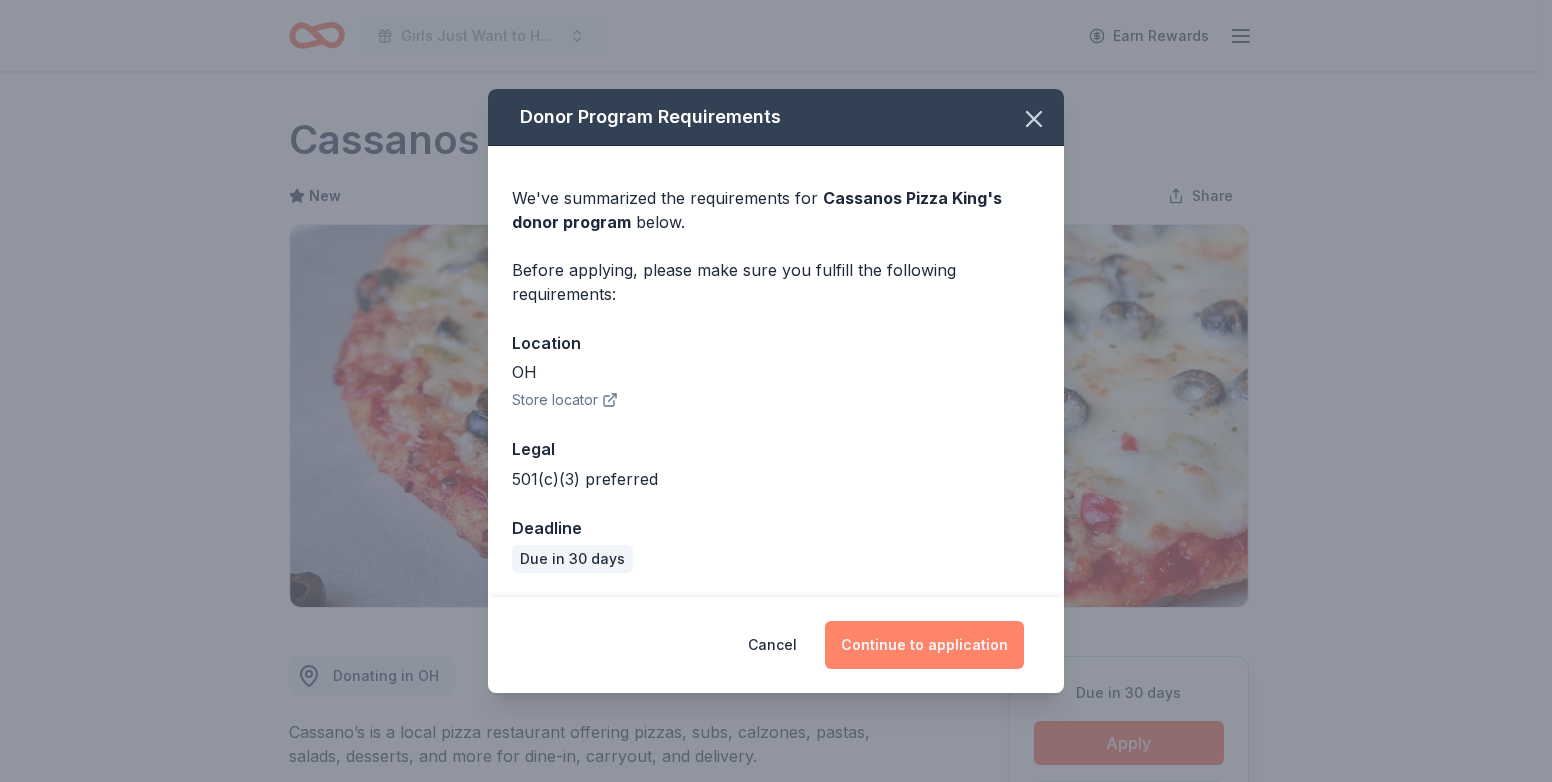 click on "Continue to application" at bounding box center (924, 645) 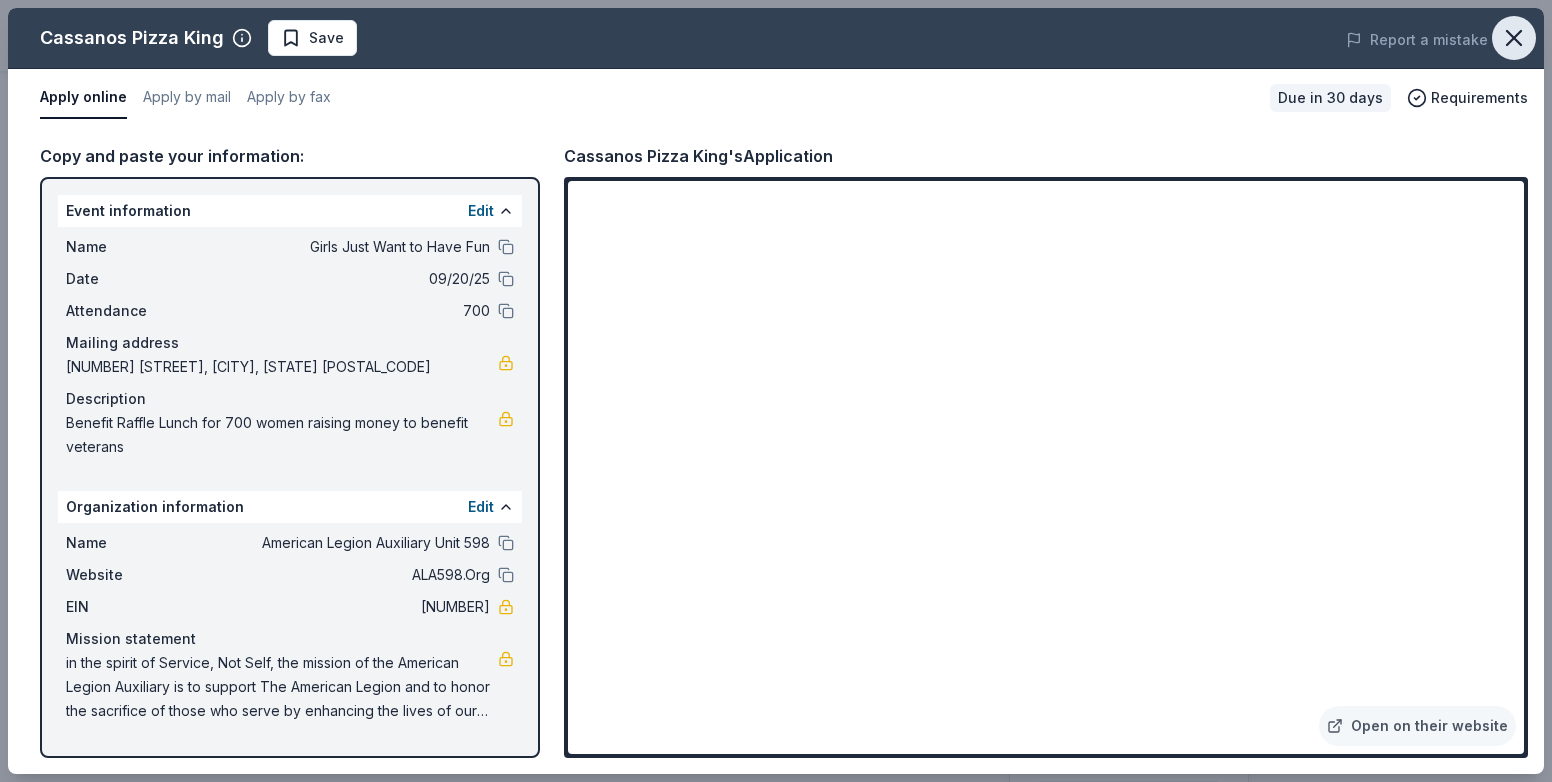 click 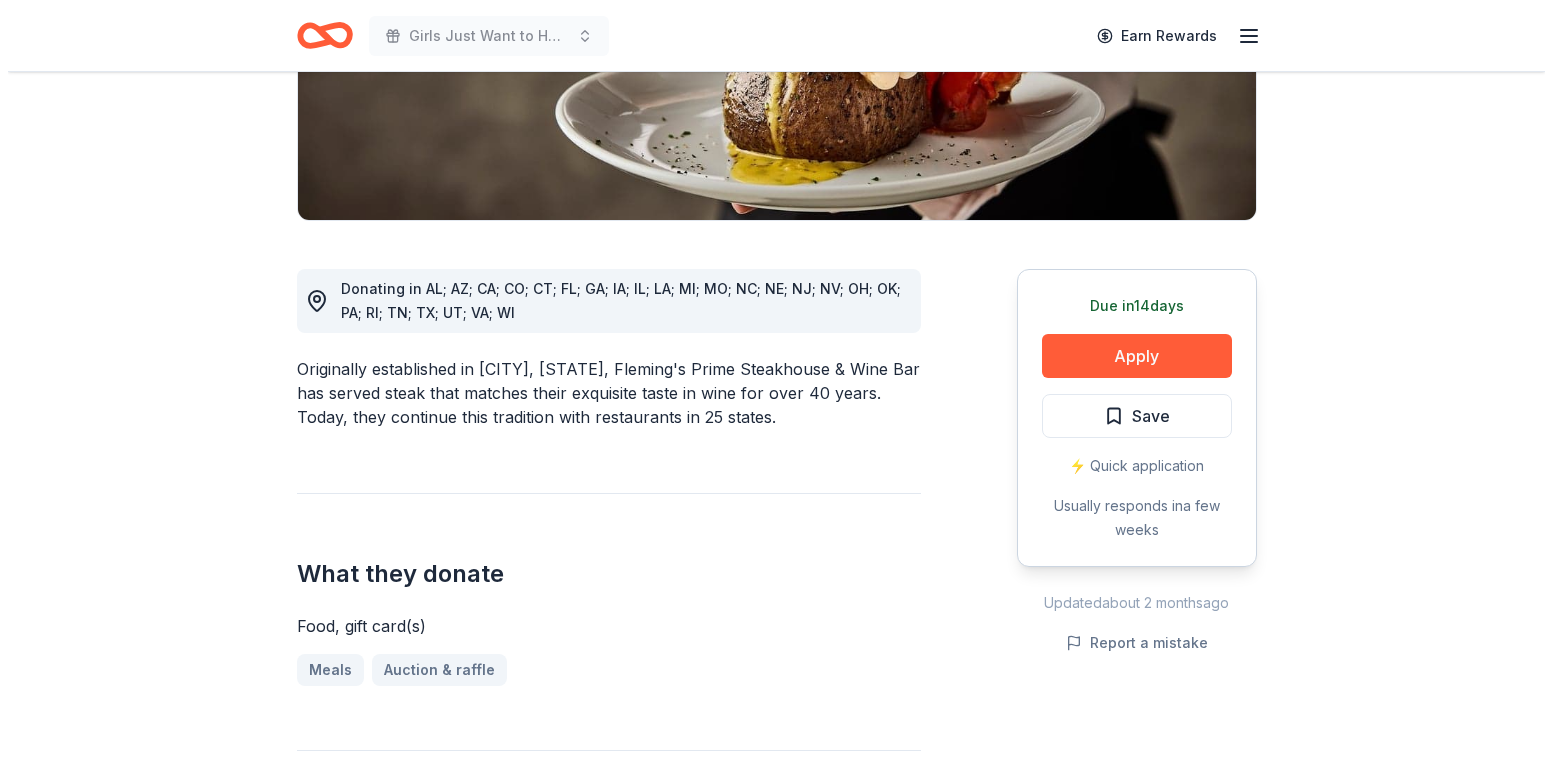 scroll, scrollTop: 400, scrollLeft: 0, axis: vertical 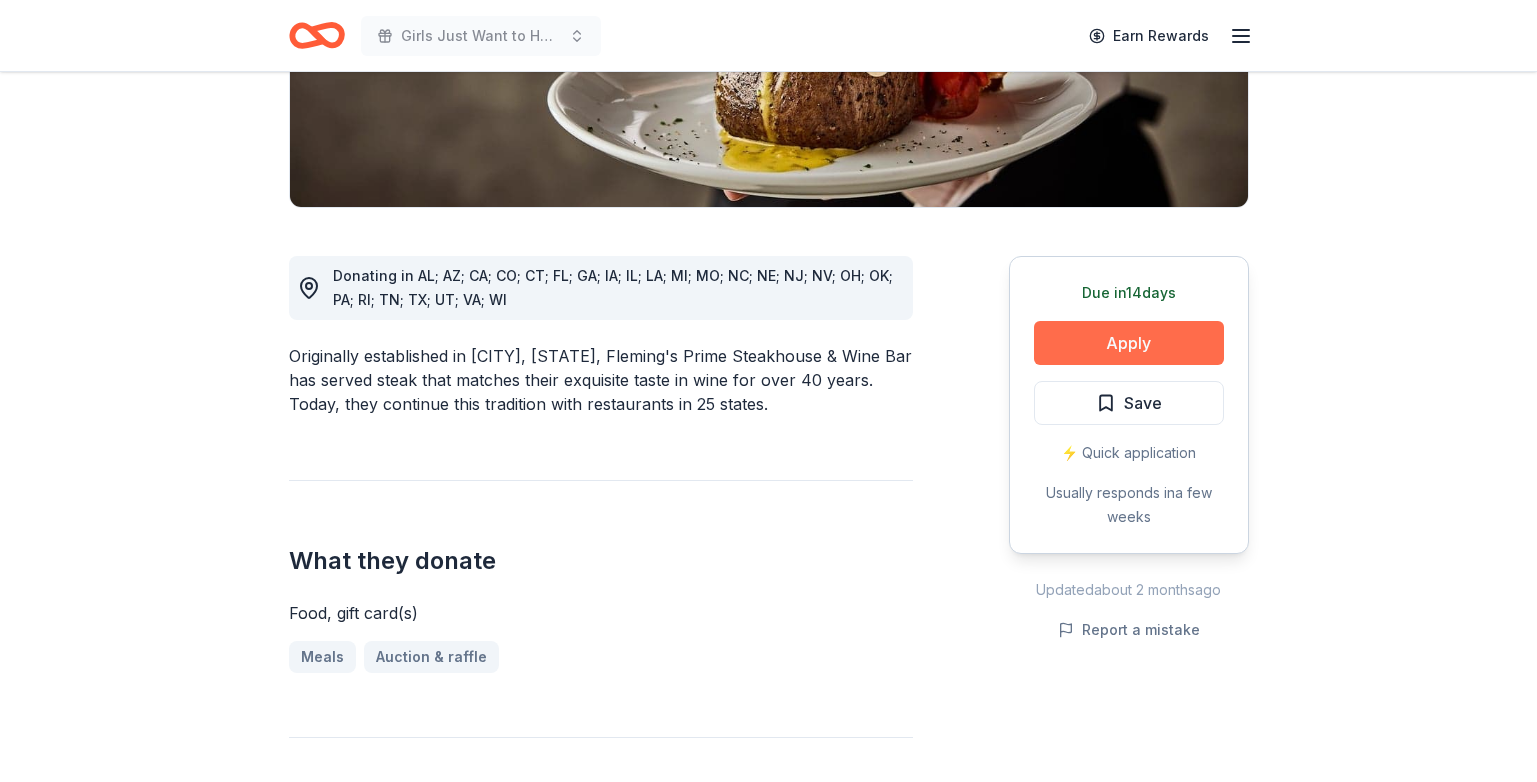 click on "Apply" at bounding box center [1129, 343] 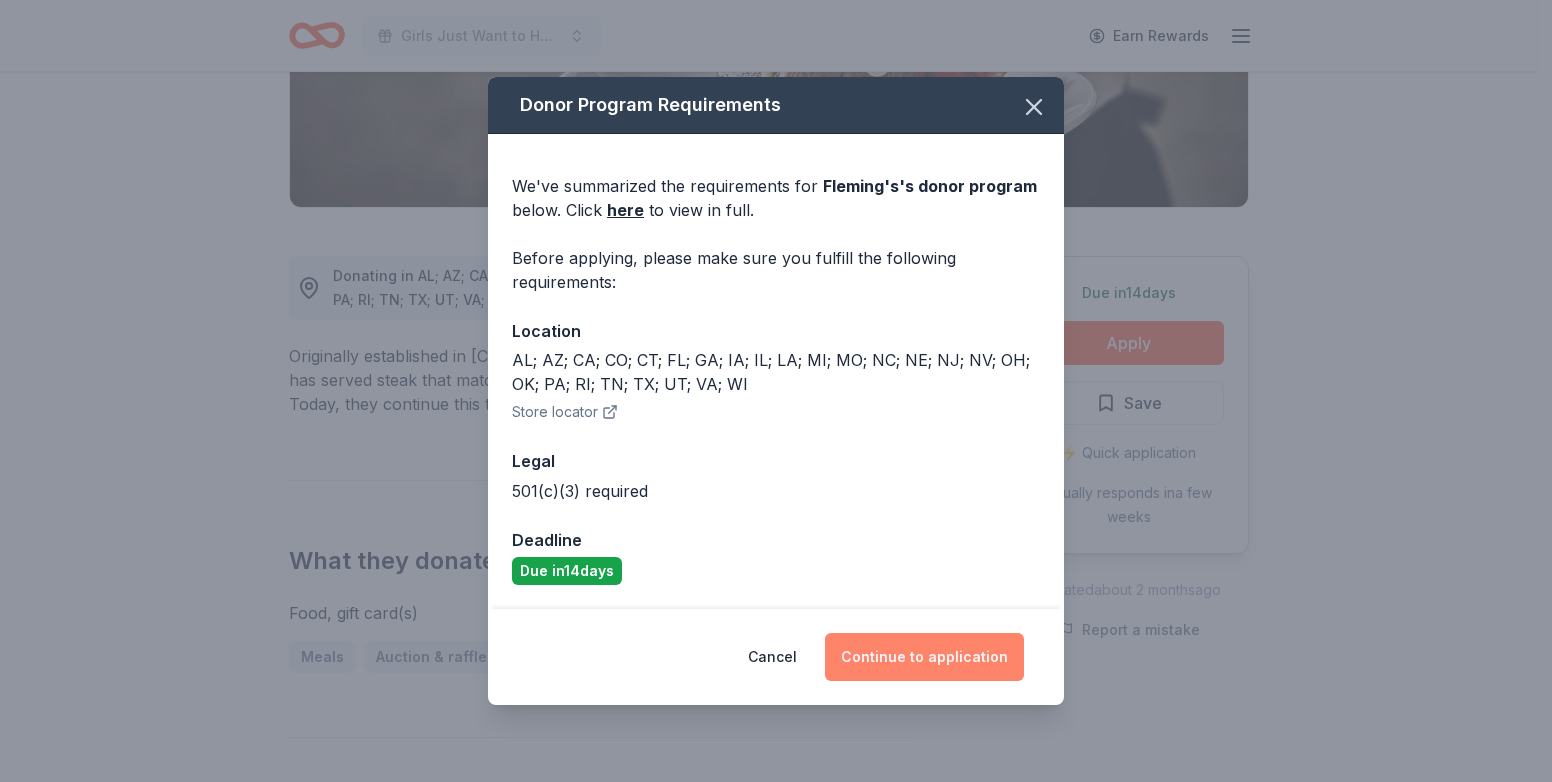 click on "Continue to application" at bounding box center (924, 657) 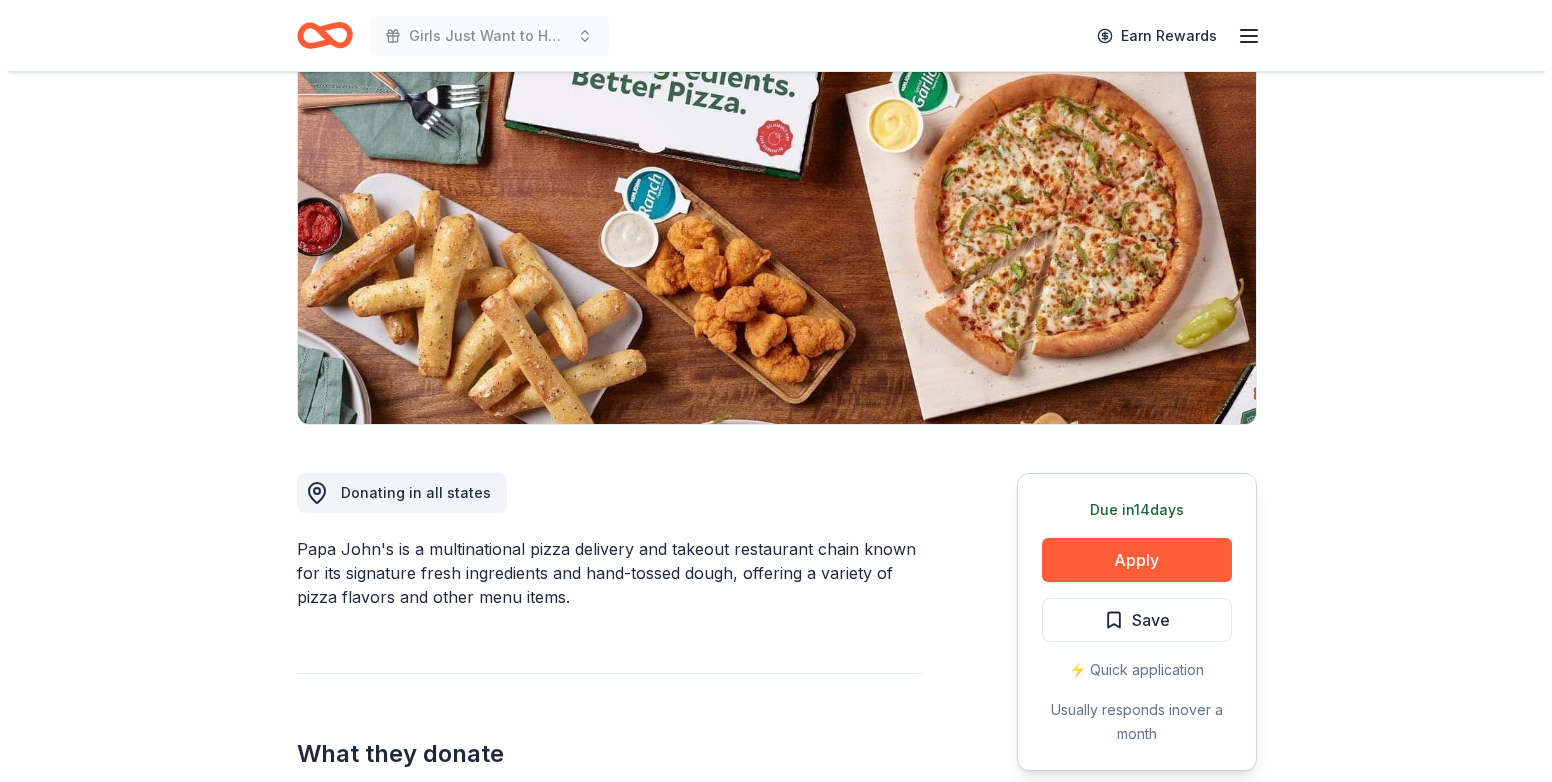 scroll, scrollTop: 500, scrollLeft: 0, axis: vertical 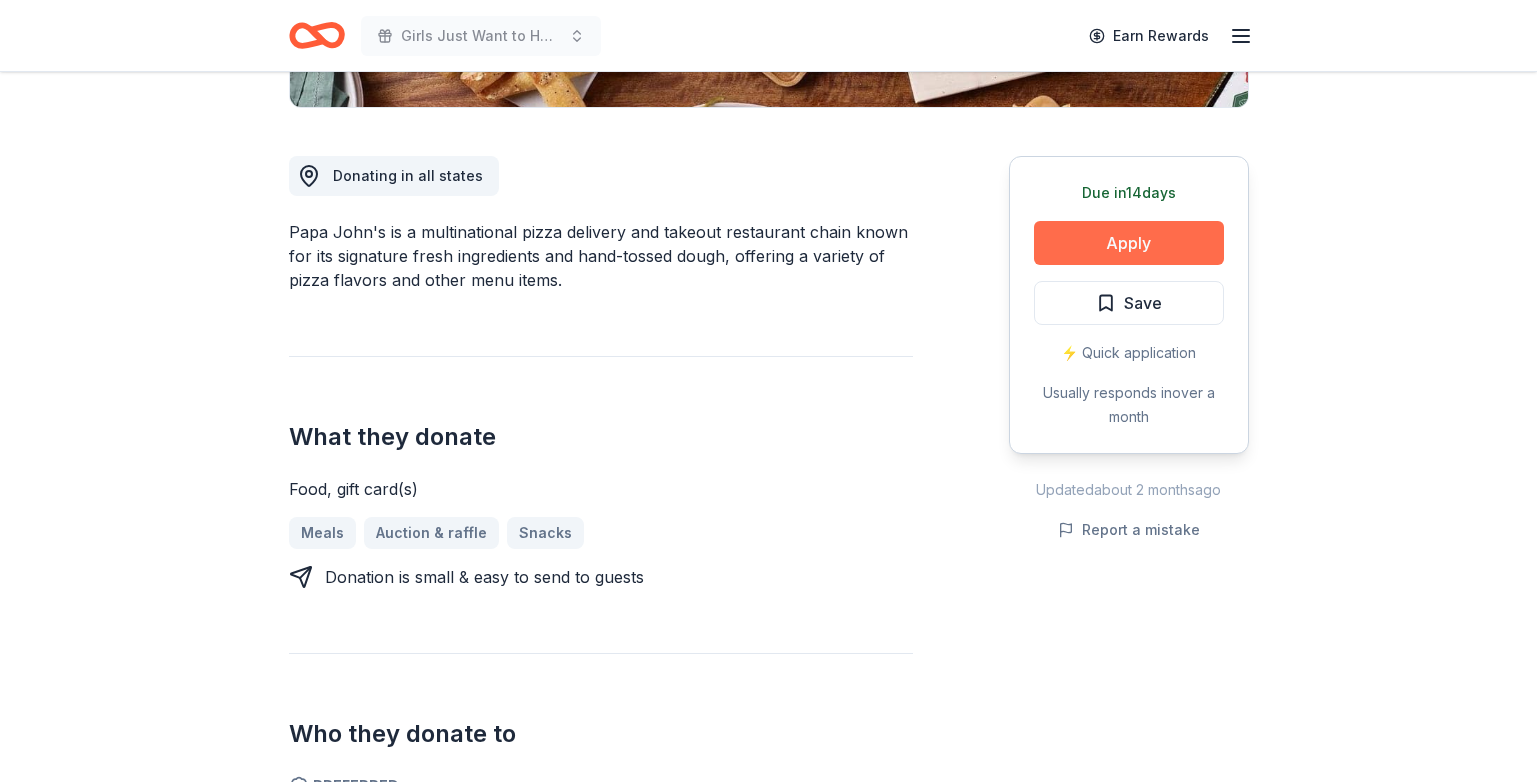 click on "Apply" at bounding box center [1129, 243] 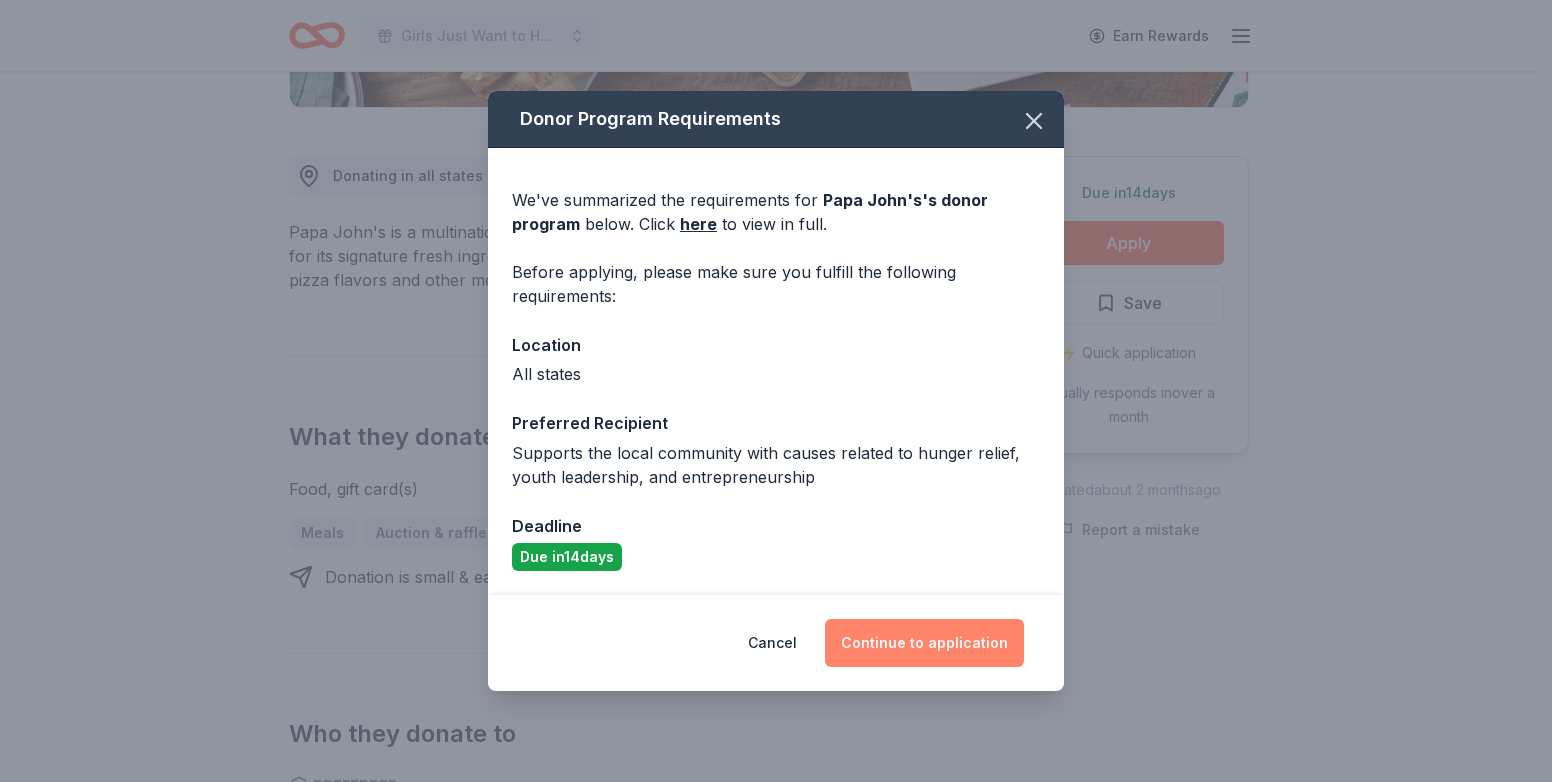 click on "Continue to application" at bounding box center [924, 643] 